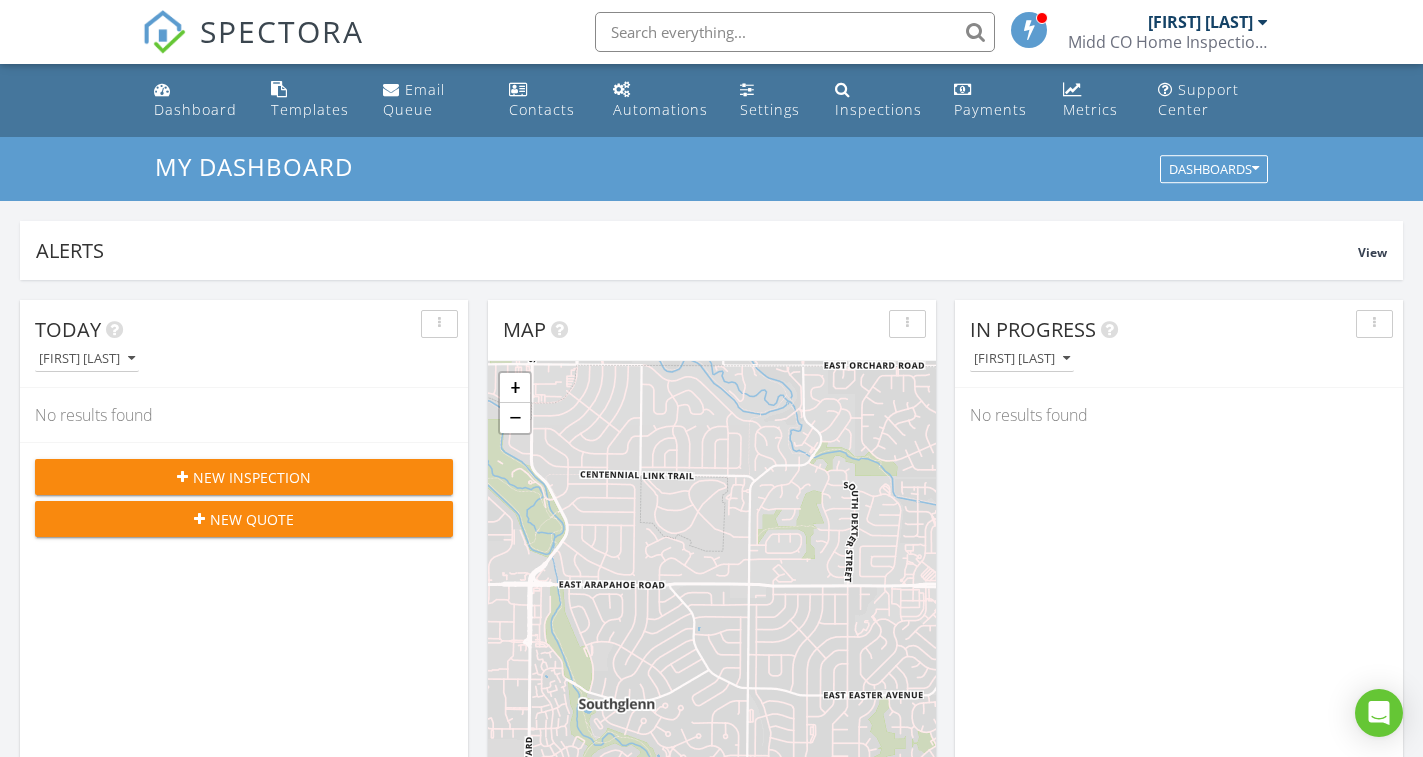 scroll, scrollTop: 1013, scrollLeft: 0, axis: vertical 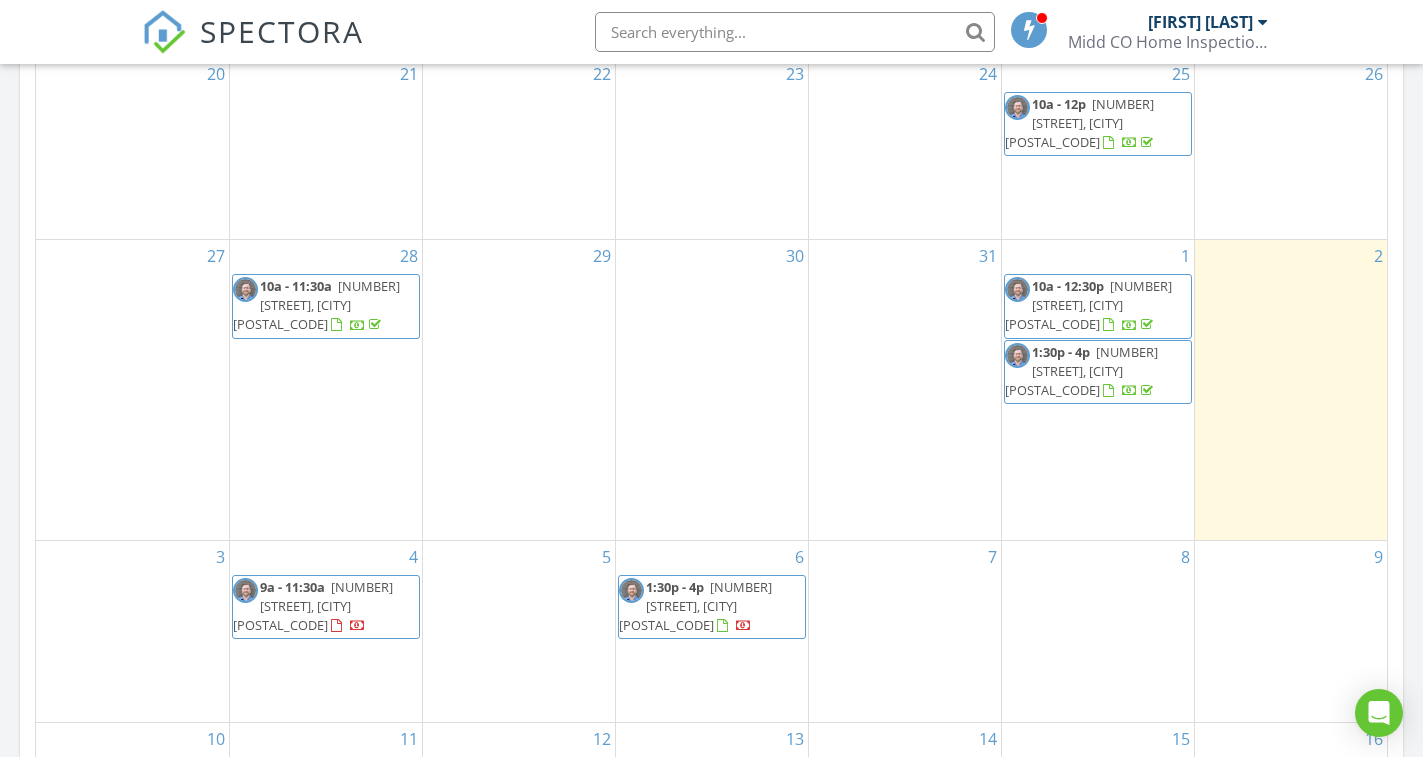 click on "620 E Kings Deer Point, Monument 80132" at bounding box center (313, 606) 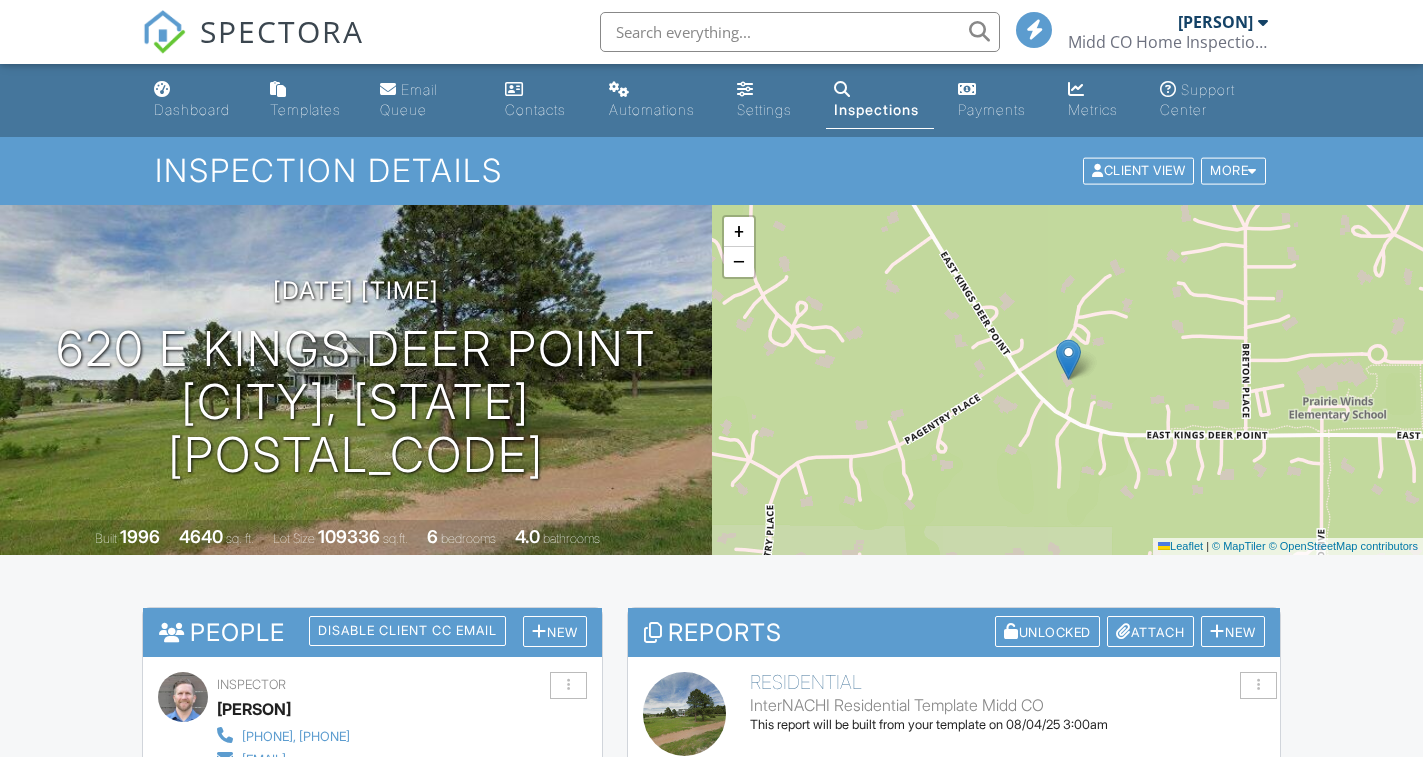 scroll, scrollTop: 1934, scrollLeft: 0, axis: vertical 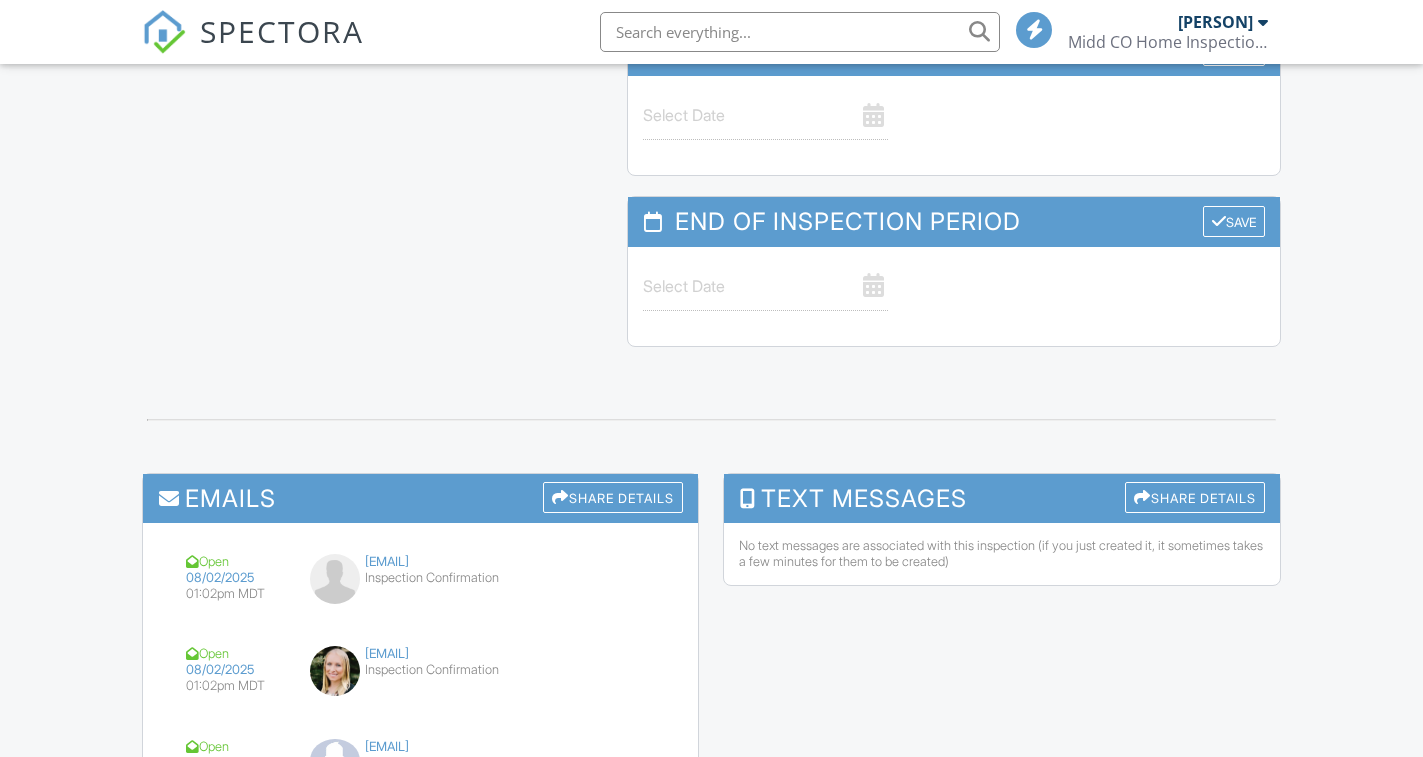 click on "Home, Sewer, and Radon Testing Inspection Agreement" at bounding box center (410, -37) 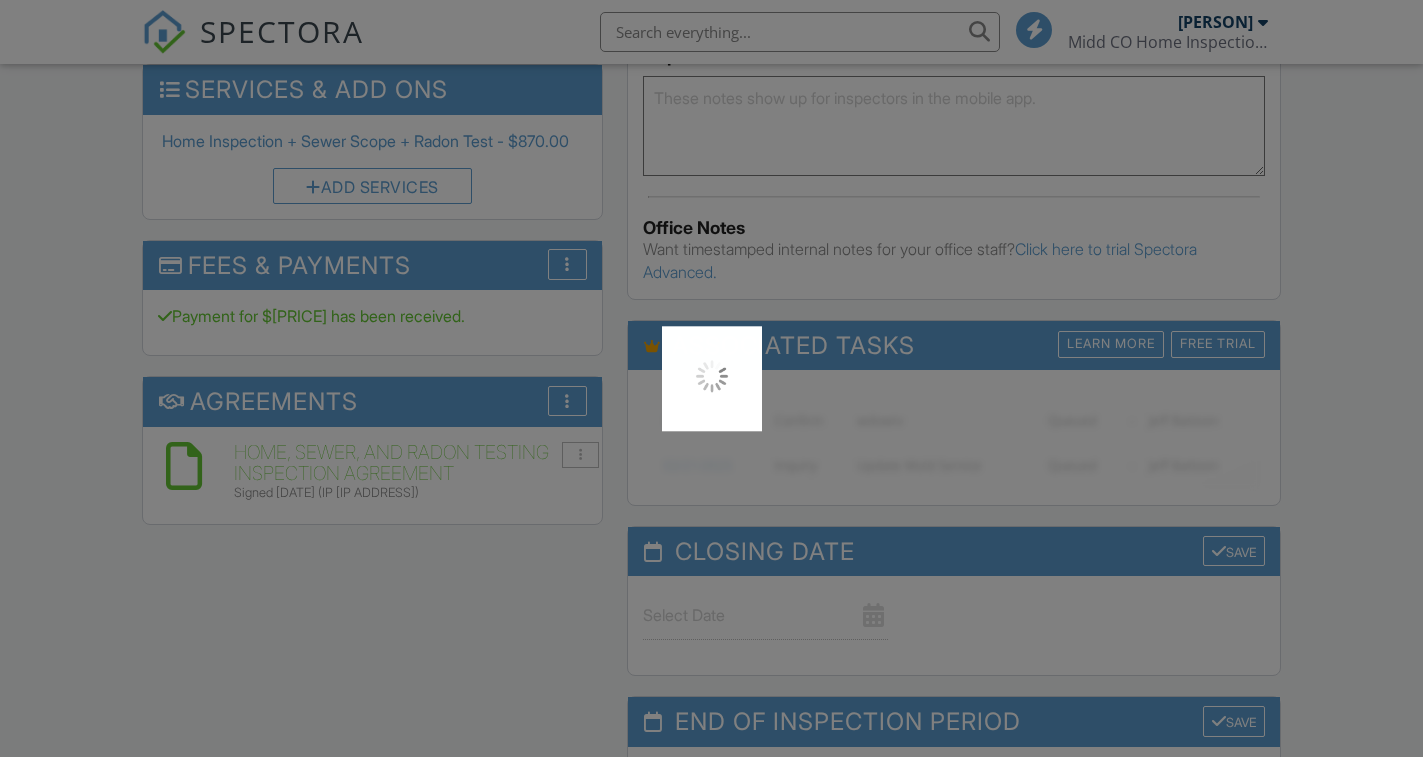 scroll, scrollTop: 0, scrollLeft: 0, axis: both 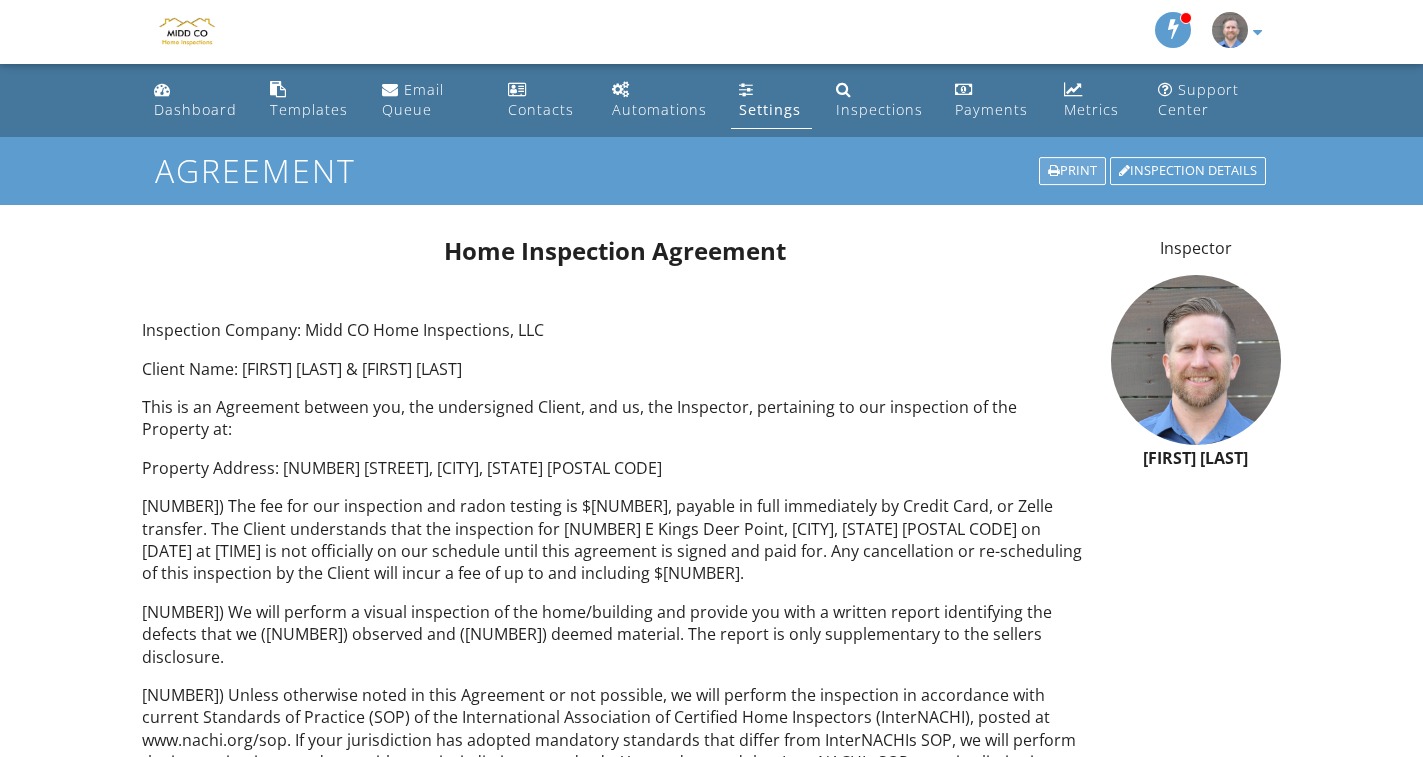 click on "Print" at bounding box center (1072, 171) 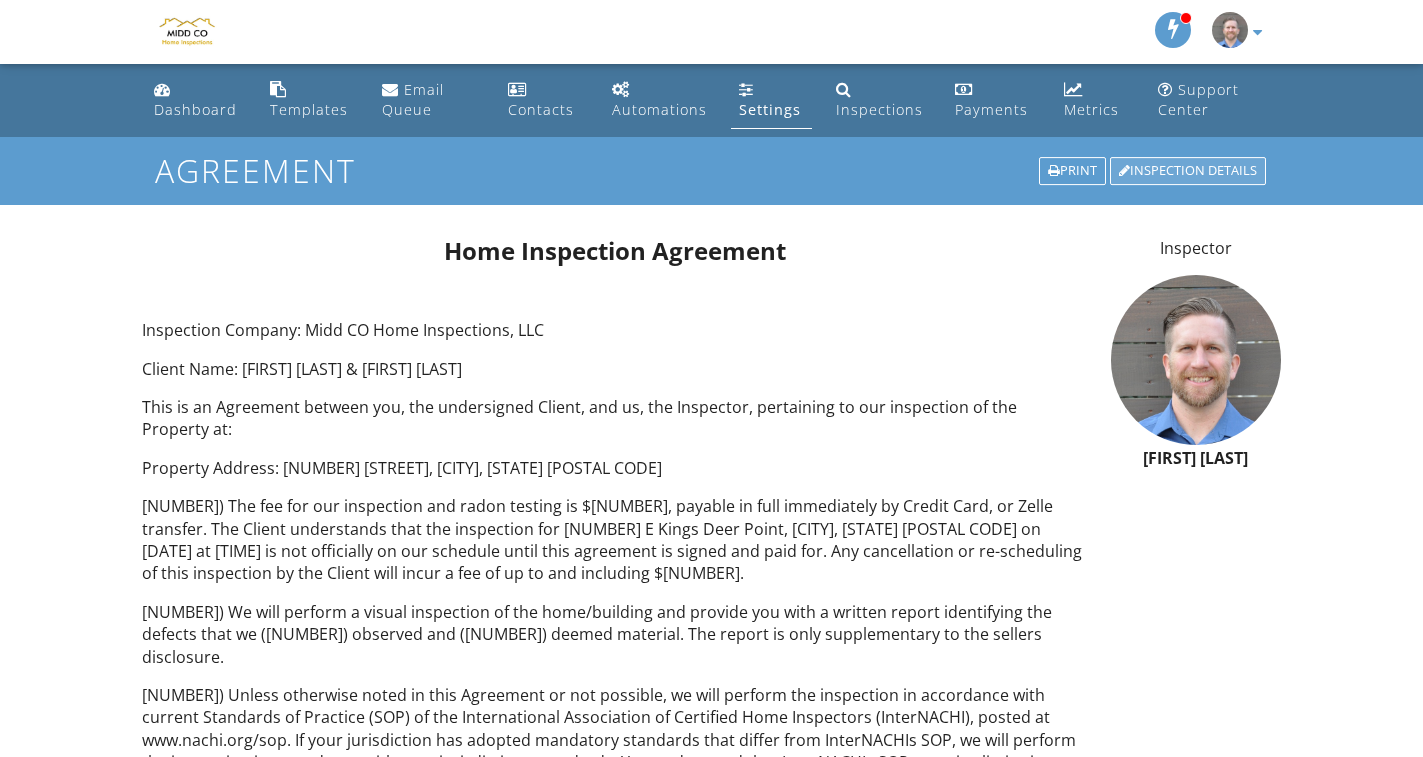 click on "Inspection Details" at bounding box center [1188, 171] 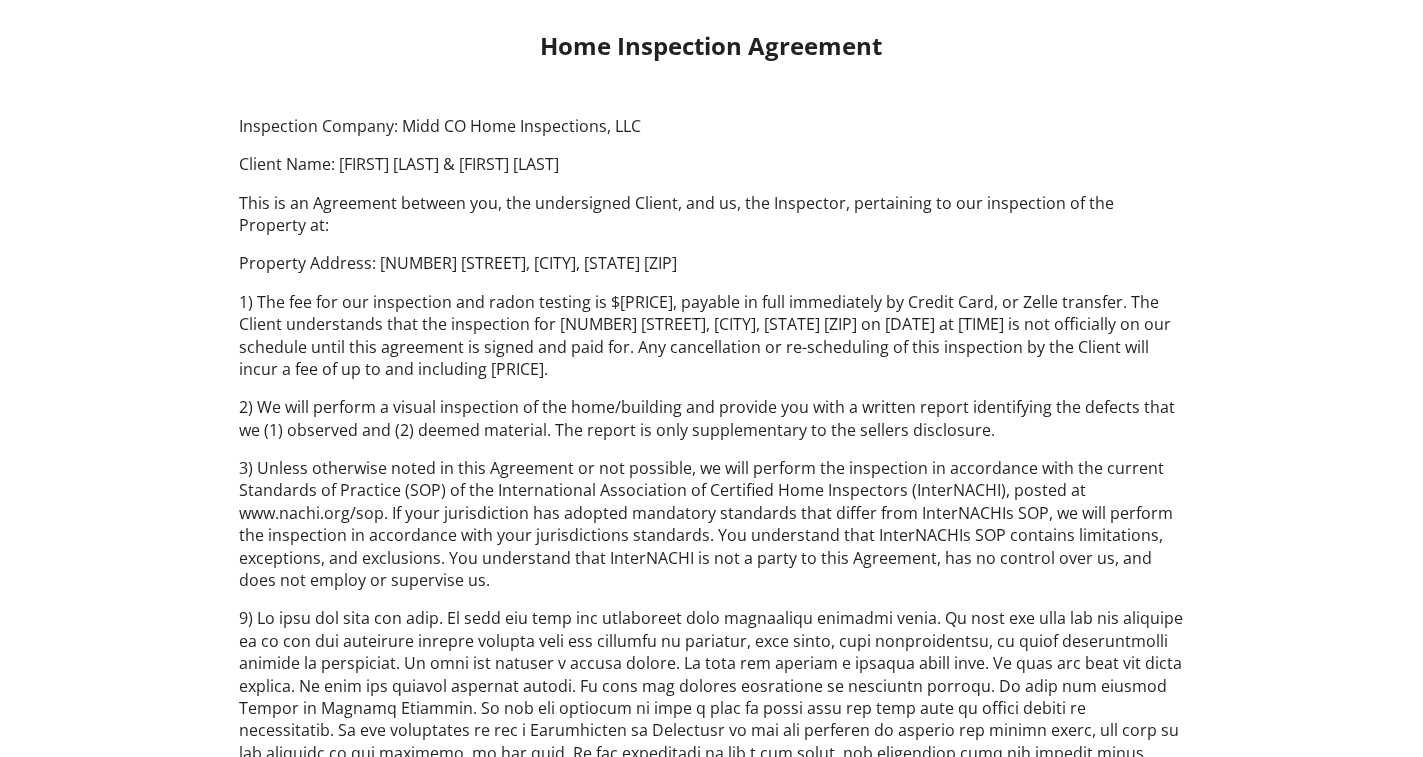 scroll, scrollTop: 0, scrollLeft: 0, axis: both 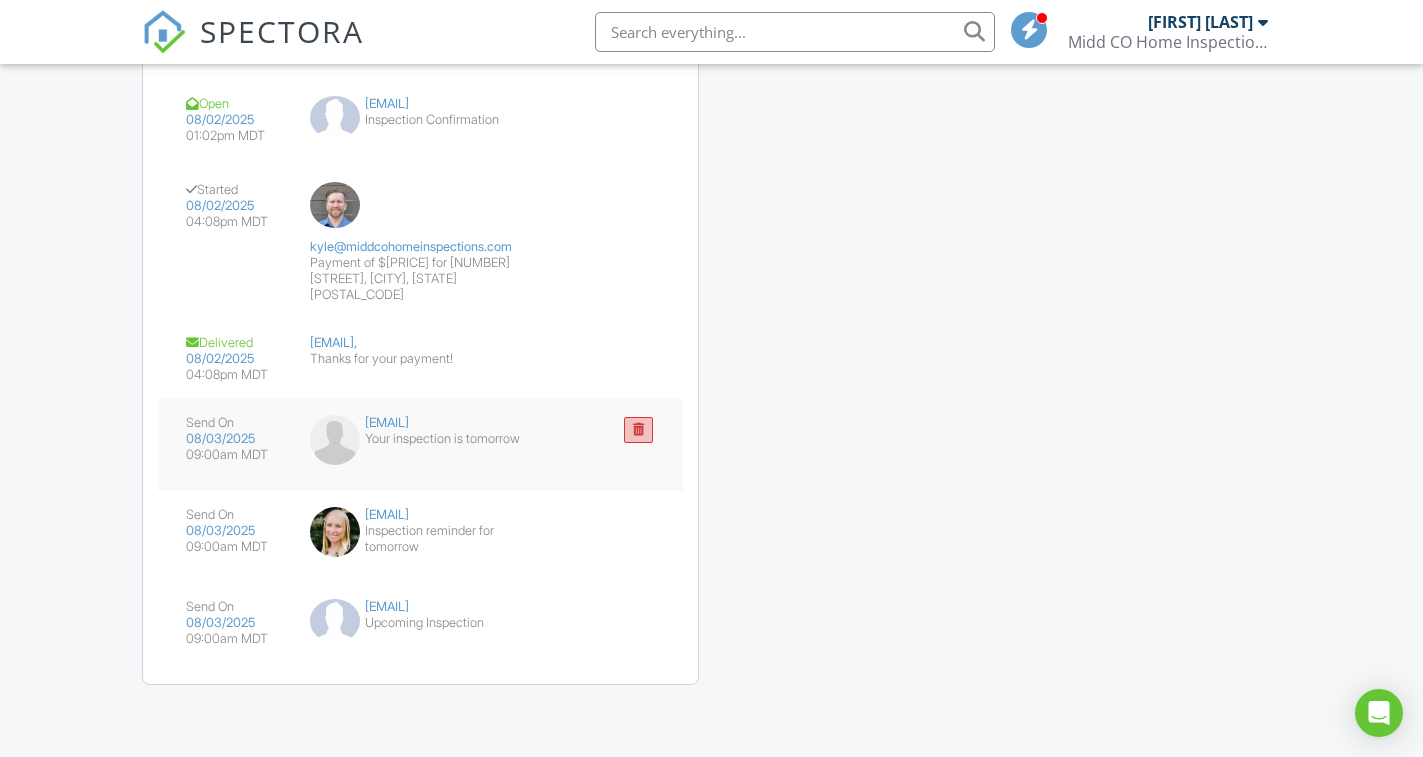 click at bounding box center (638, 430) 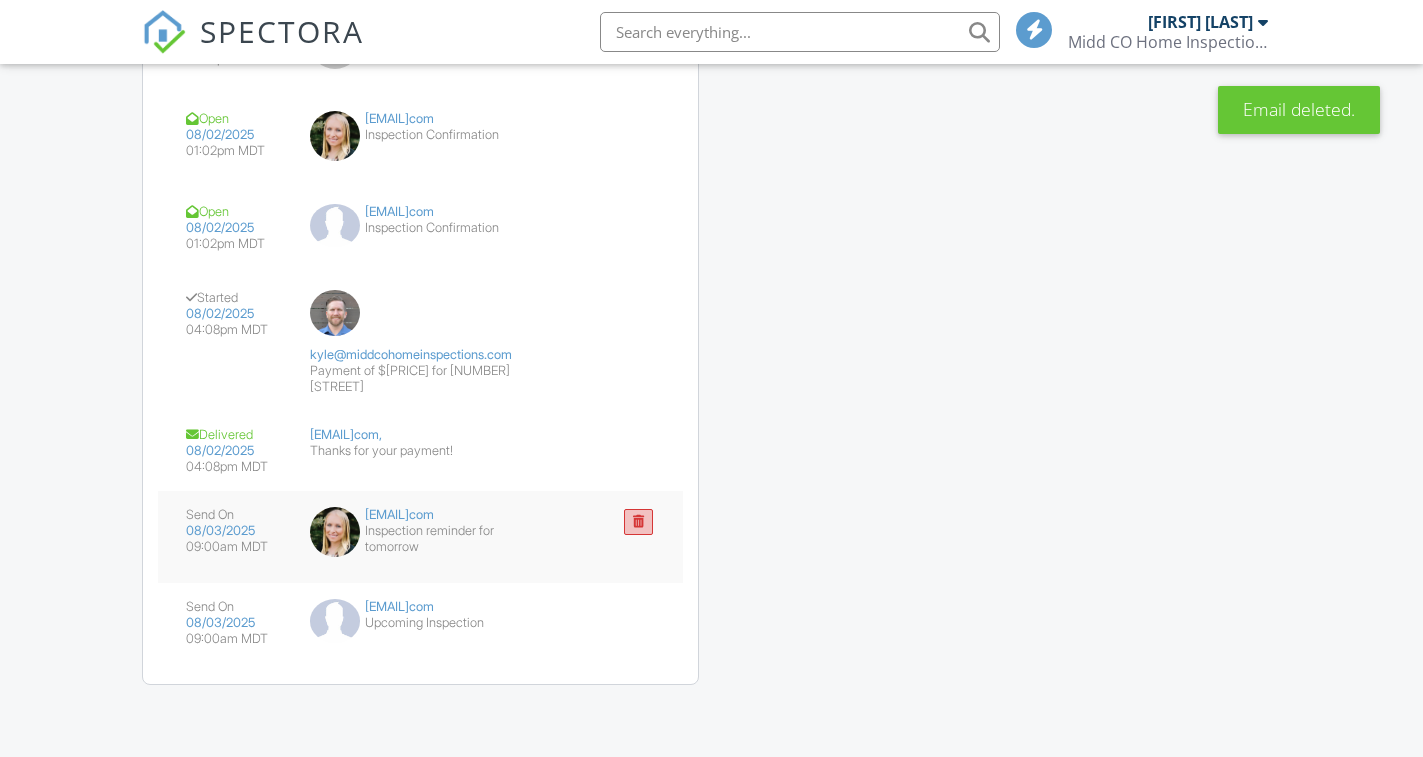 scroll, scrollTop: 2533, scrollLeft: 0, axis: vertical 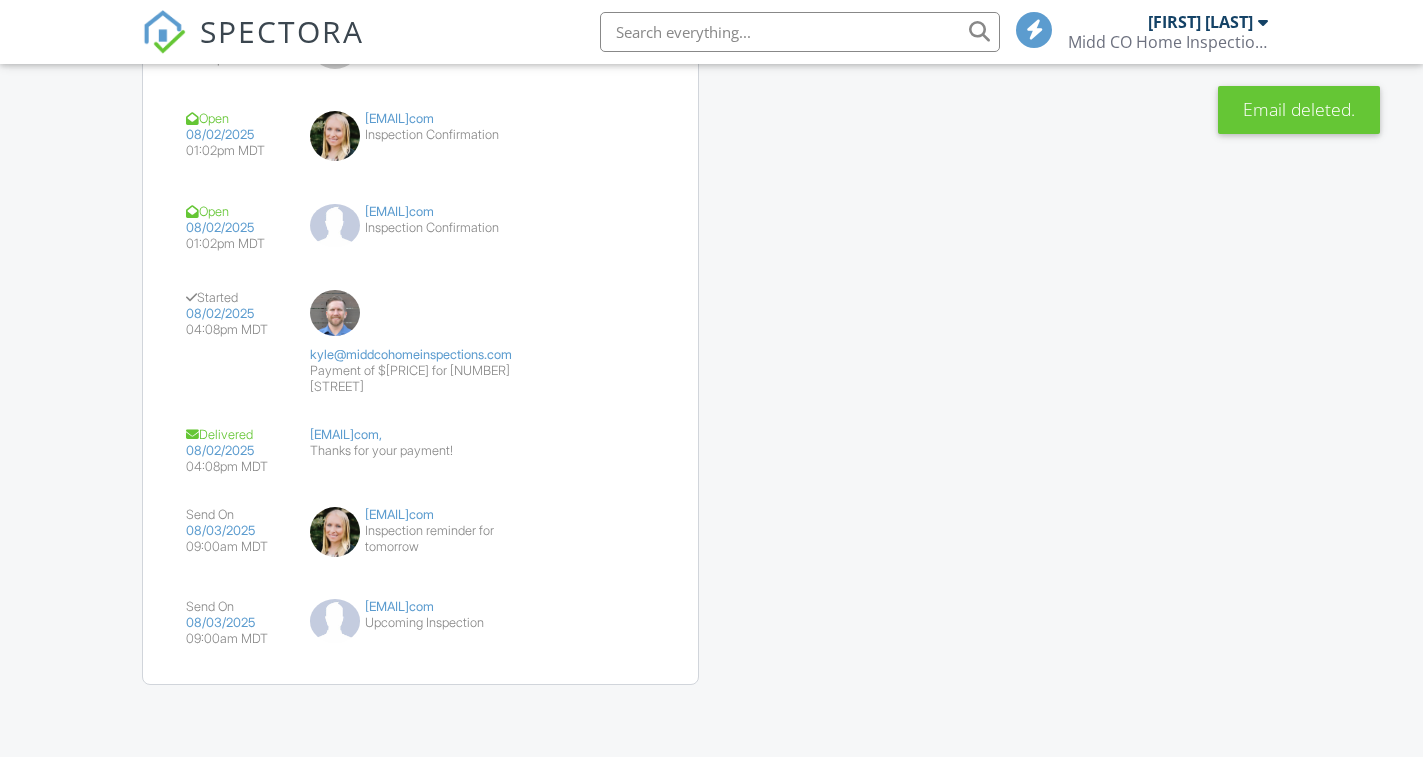 click at bounding box center (638, 522) 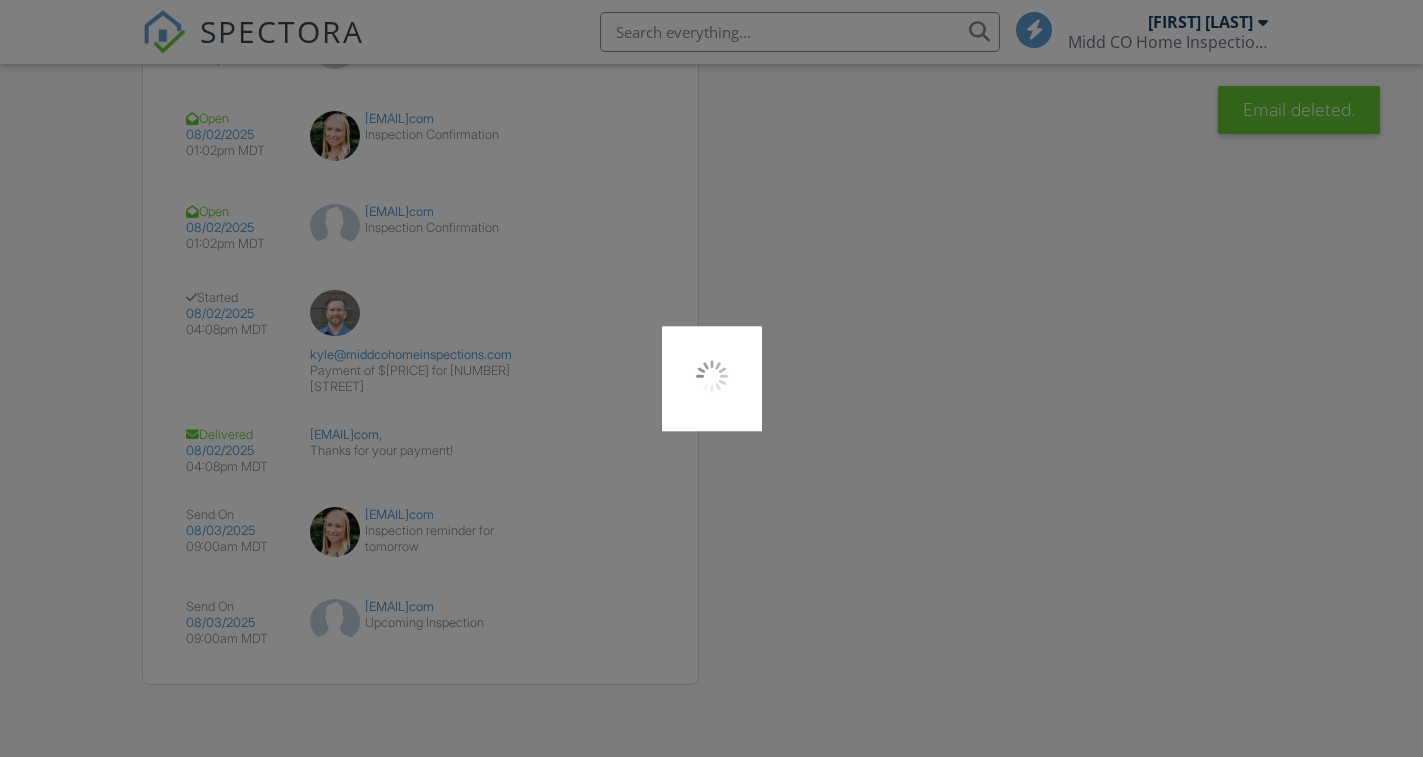 scroll, scrollTop: 0, scrollLeft: 0, axis: both 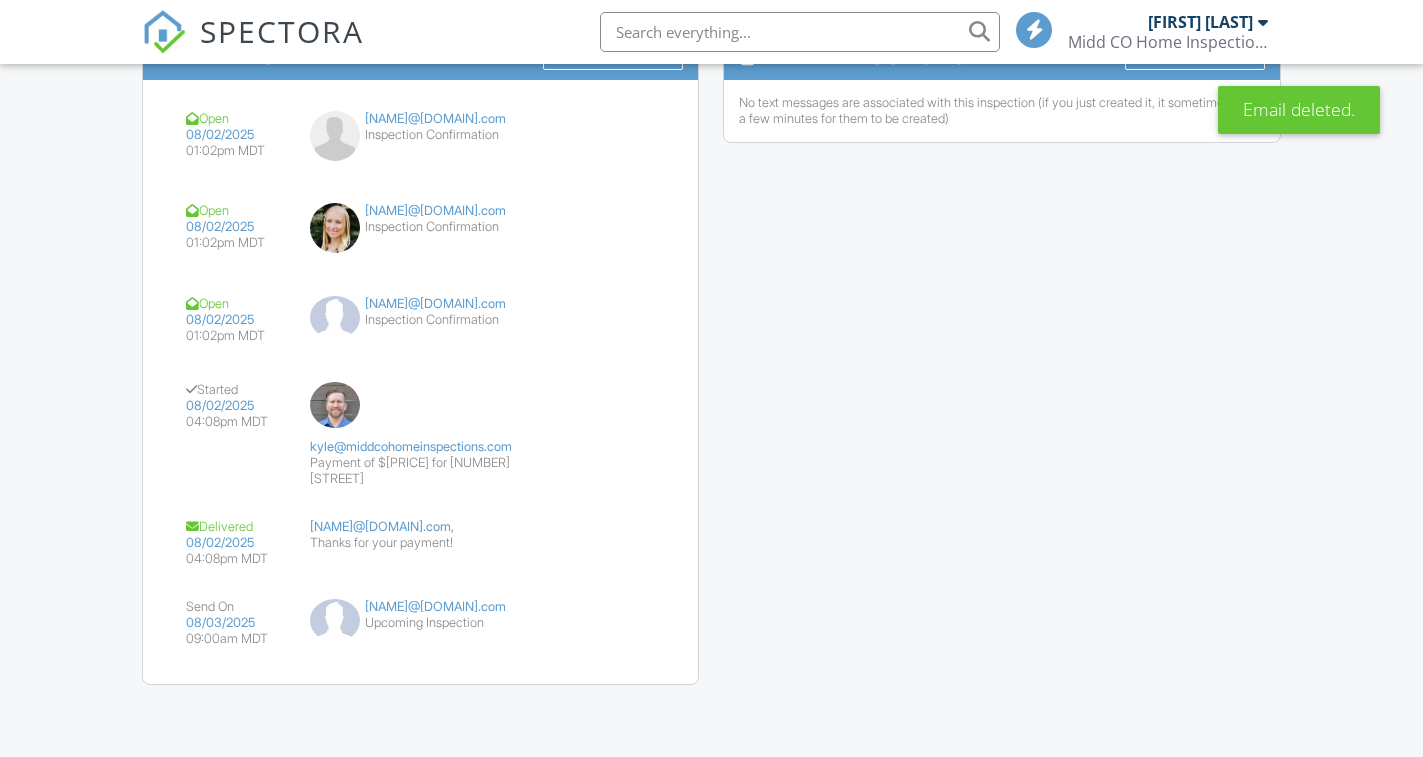 click at bounding box center [638, 614] 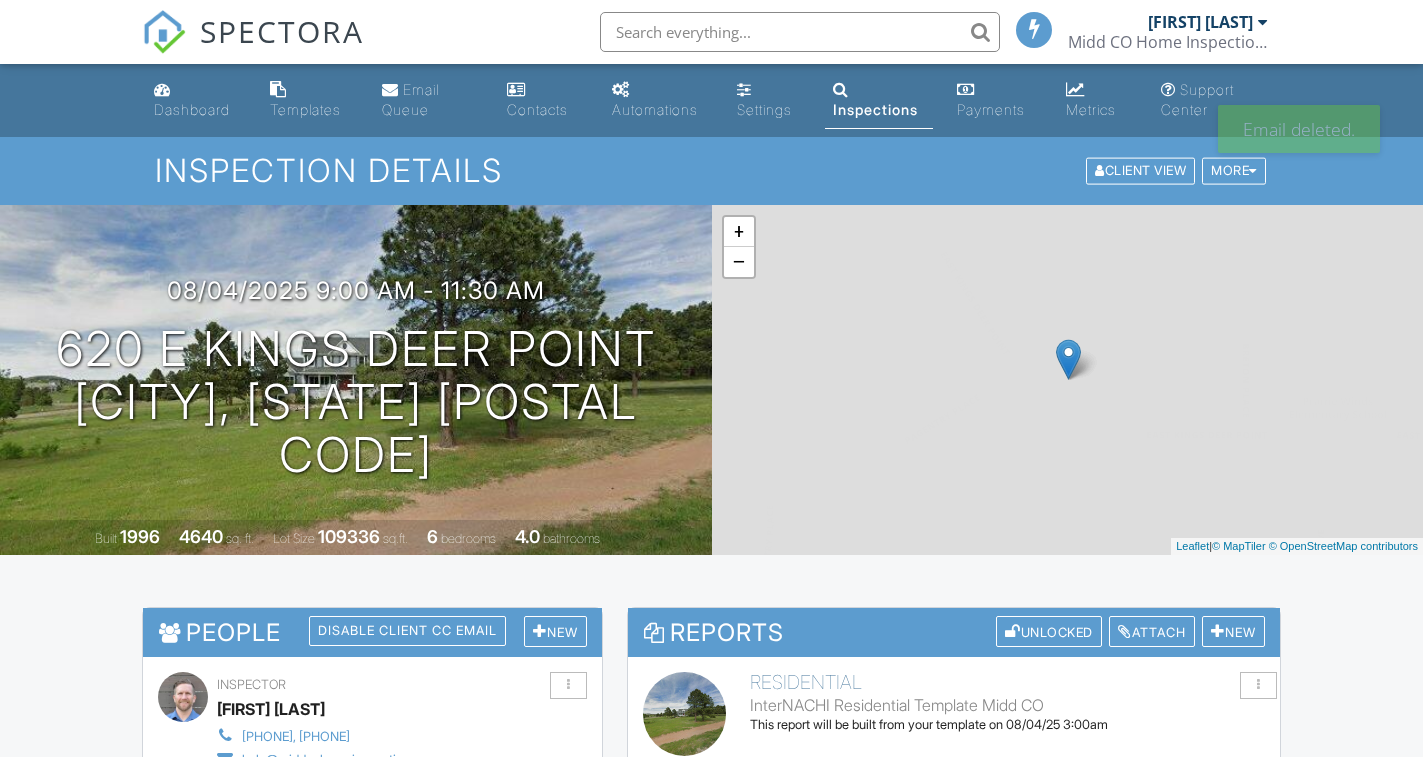 scroll, scrollTop: 0, scrollLeft: 0, axis: both 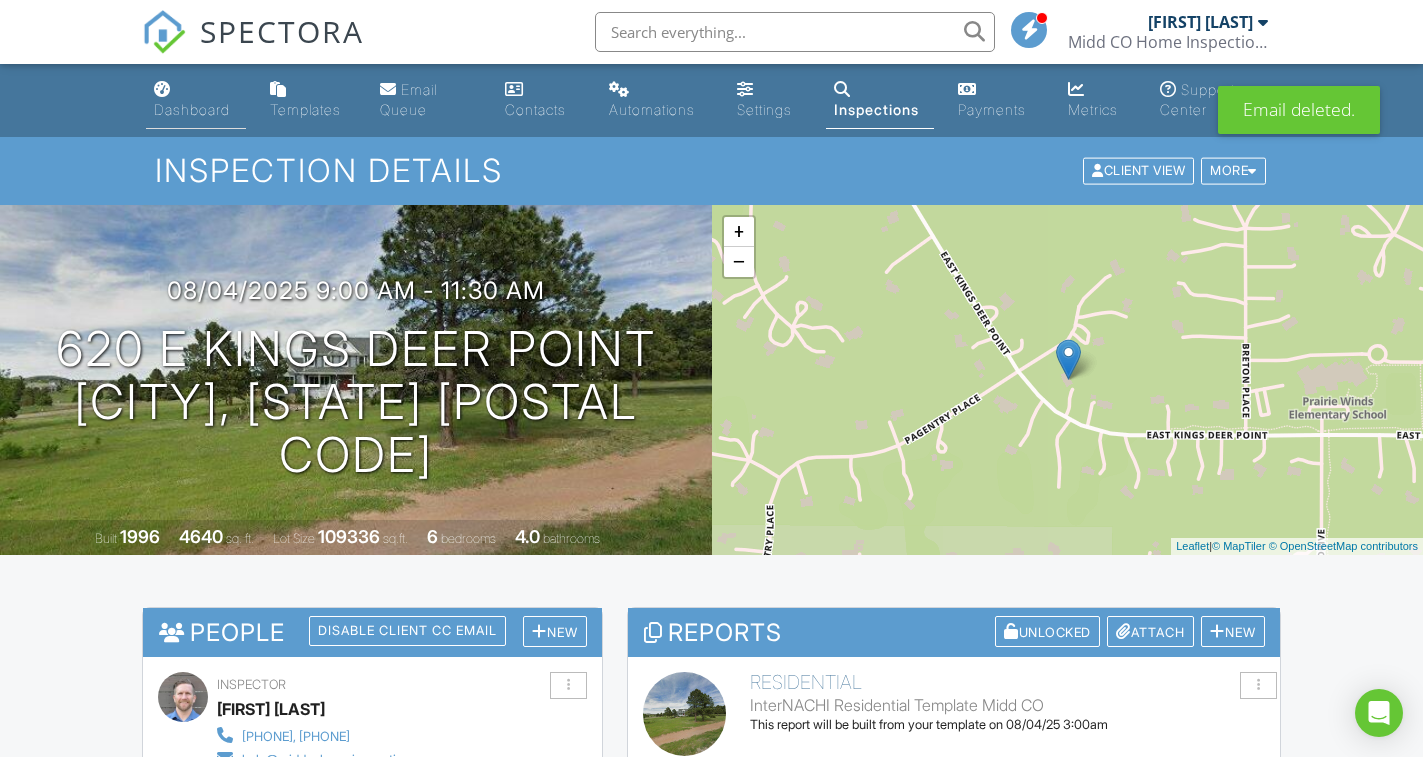 click on "Dashboard" at bounding box center [192, 109] 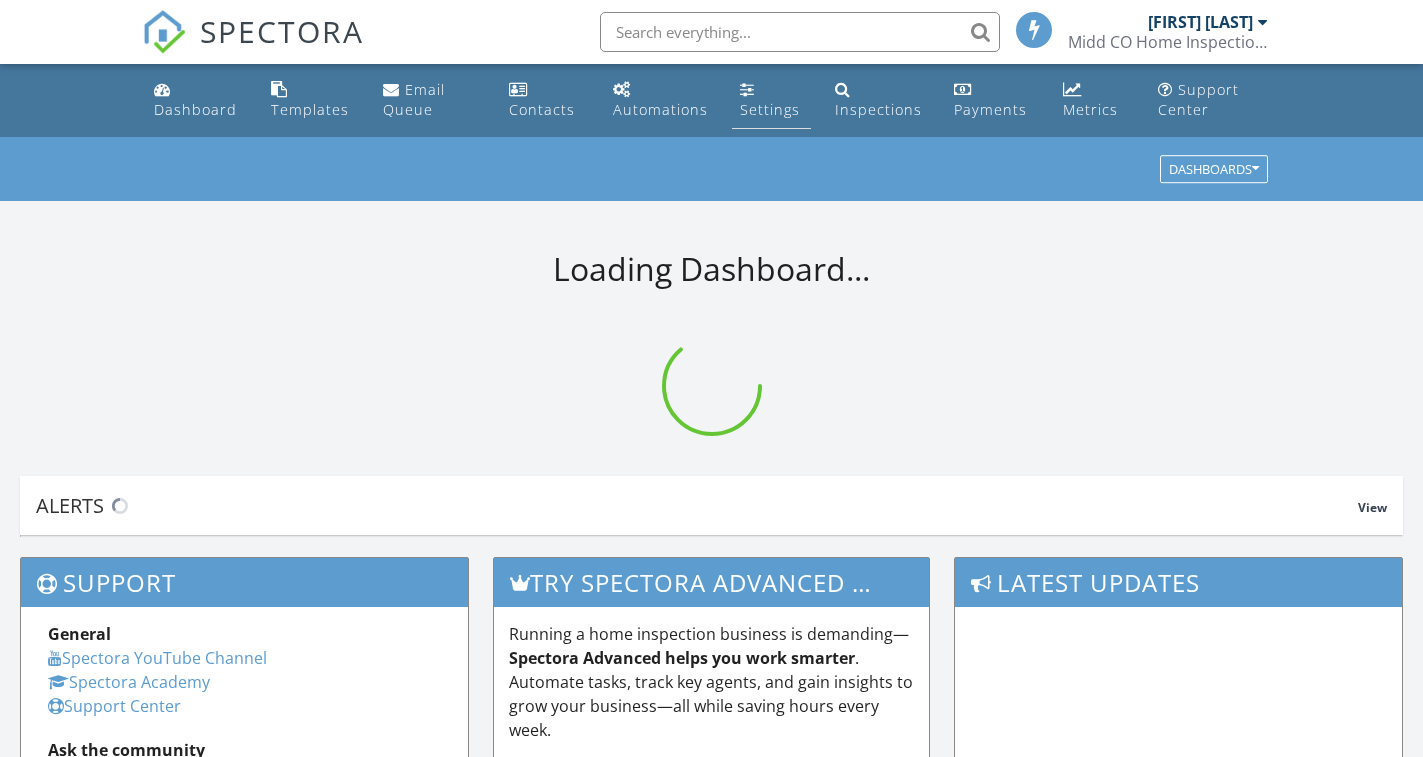 scroll, scrollTop: 0, scrollLeft: 0, axis: both 